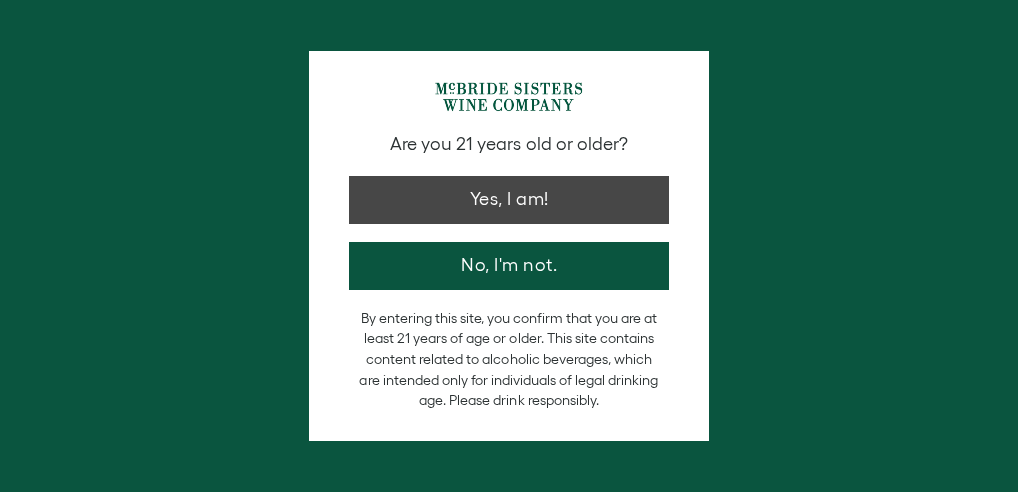 click on "Yes, I am!" at bounding box center [509, 200] 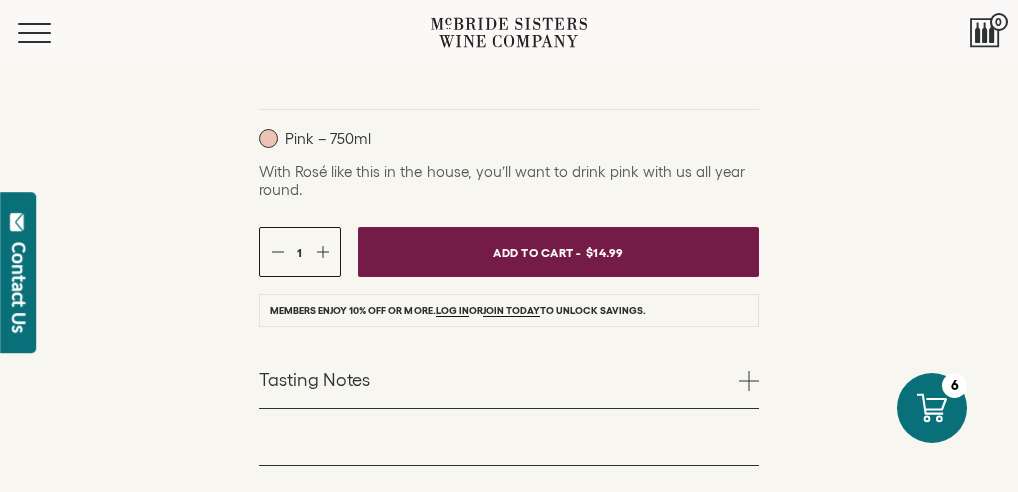 scroll, scrollTop: 472, scrollLeft: 0, axis: vertical 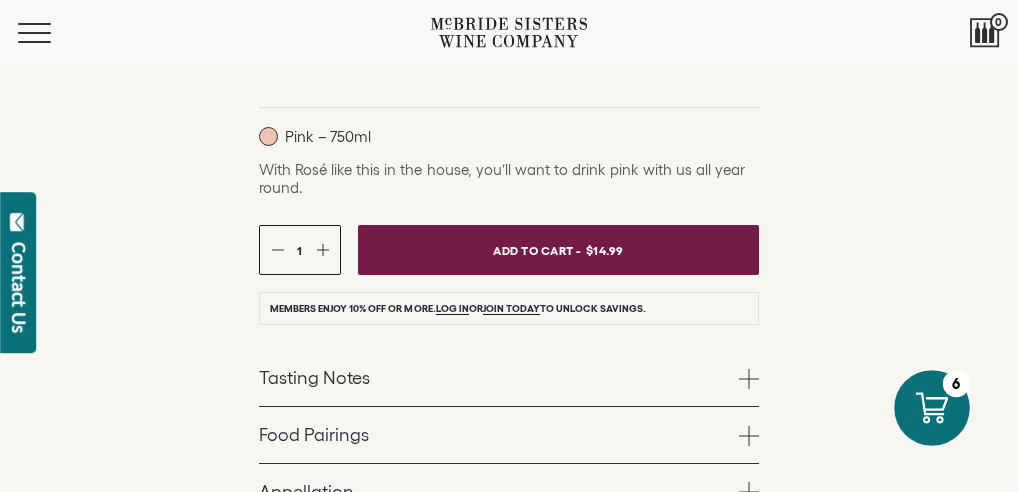 click 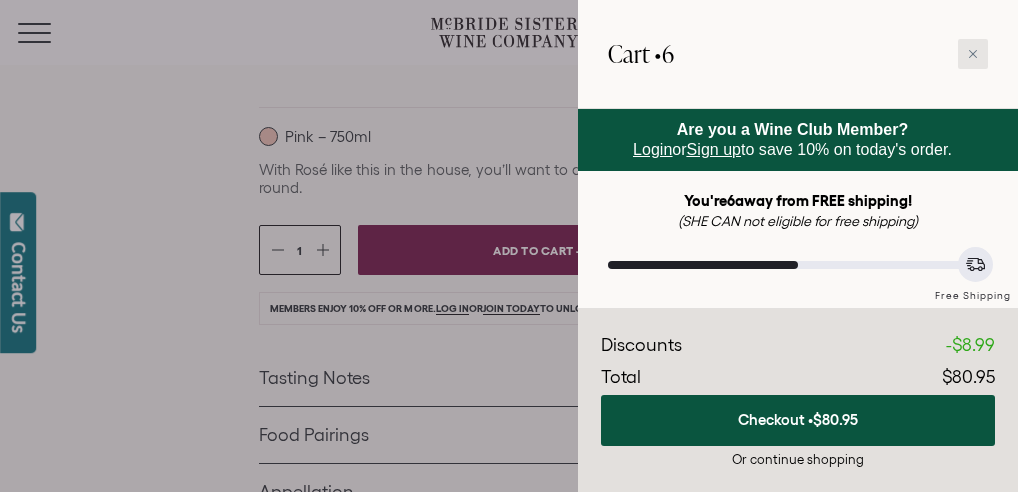 click at bounding box center [973, 54] 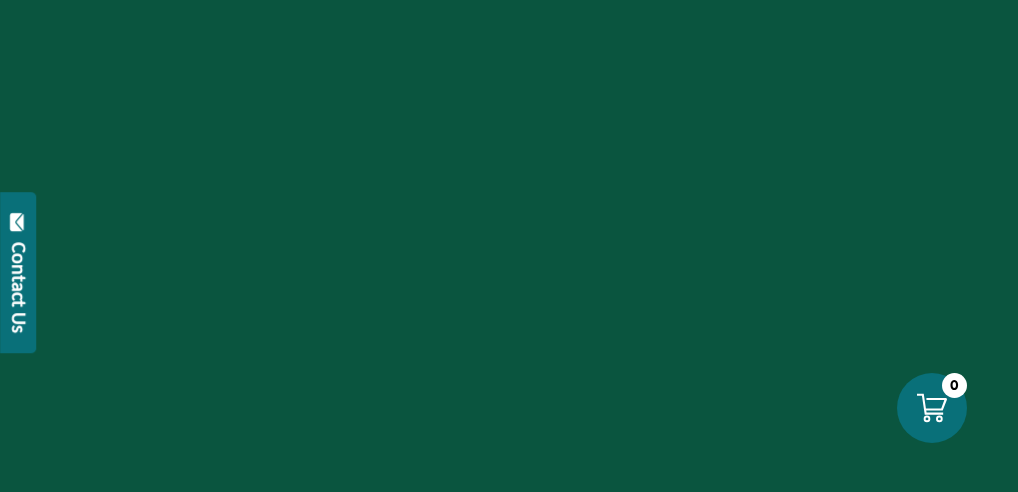 scroll, scrollTop: 0, scrollLeft: 0, axis: both 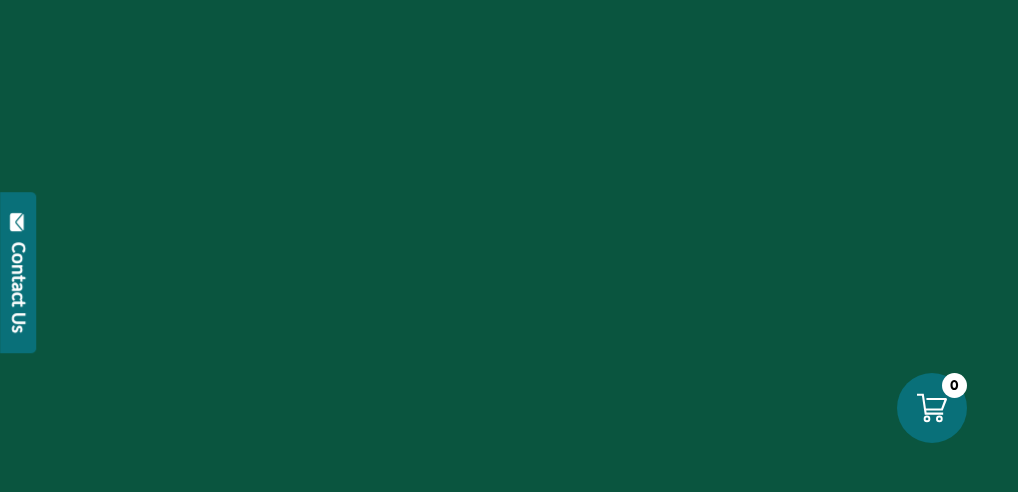click at bounding box center (509, 246) 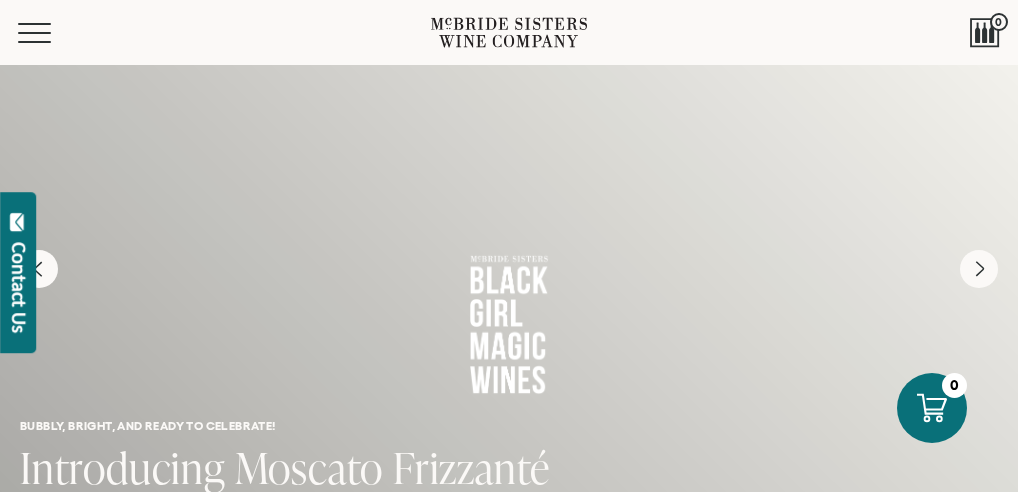 scroll, scrollTop: 42, scrollLeft: 0, axis: vertical 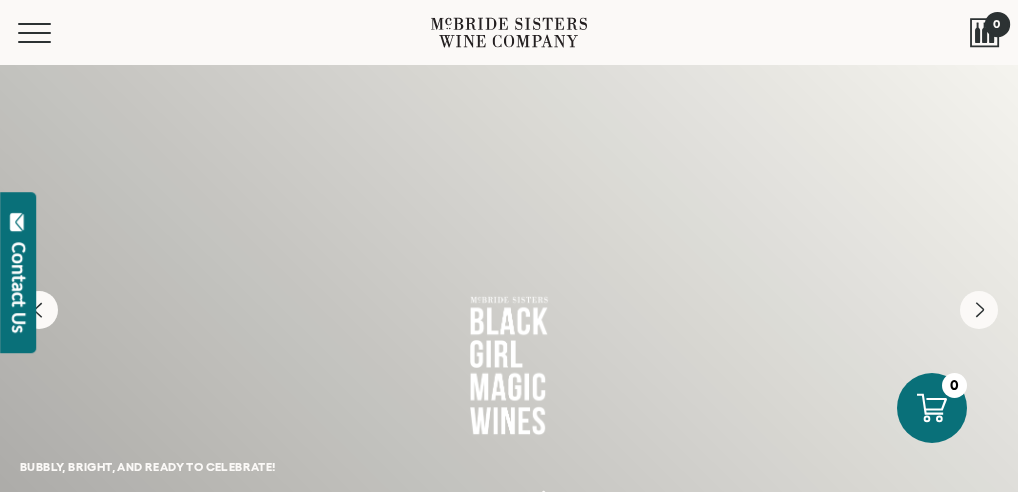 click on "0" at bounding box center (996, 23) 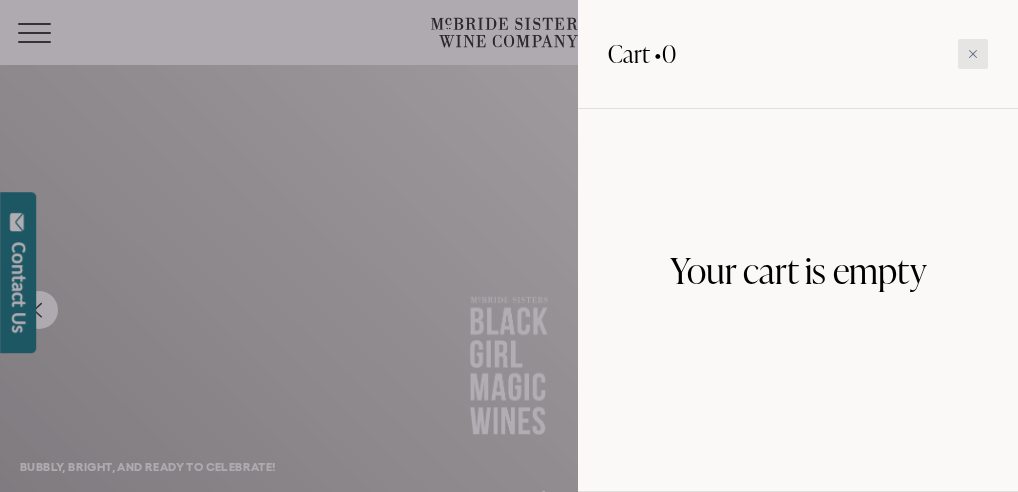 click at bounding box center [973, 54] 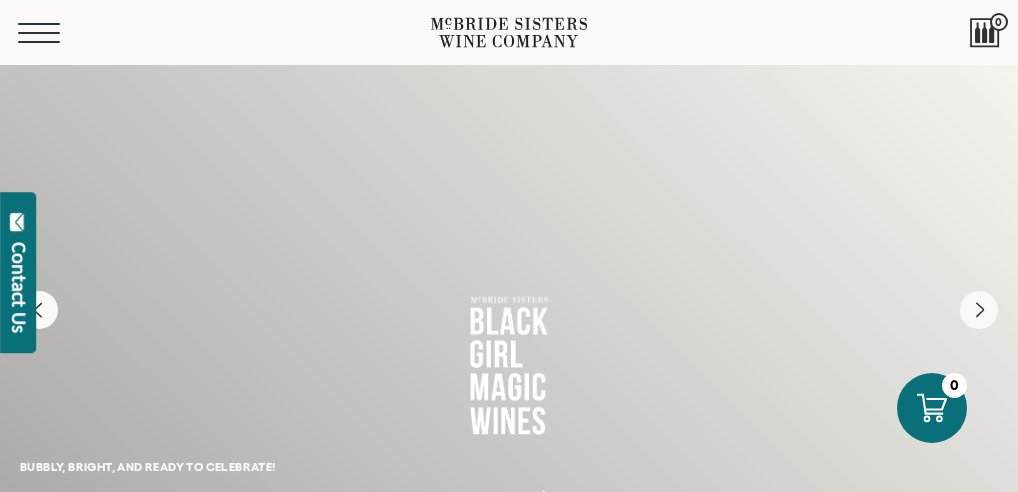 click at bounding box center (39, 33) 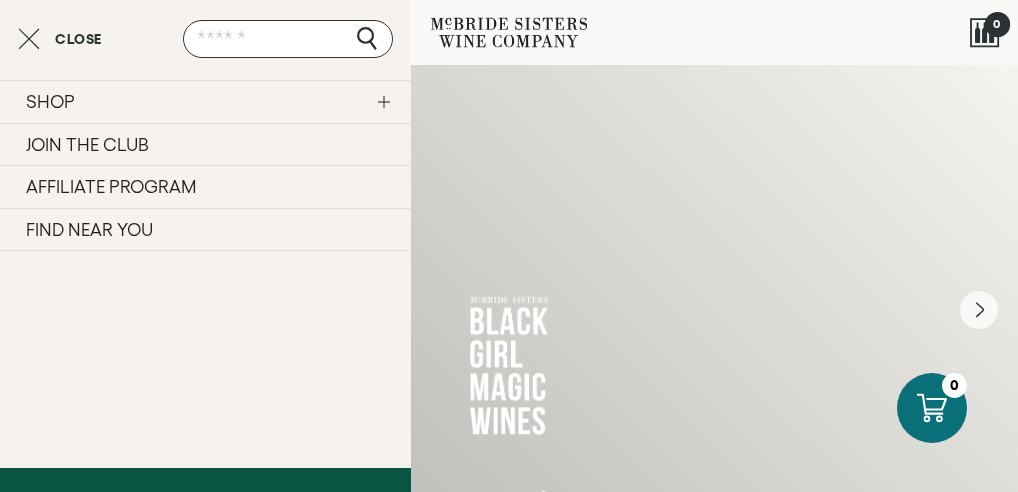 click at bounding box center [985, 33] 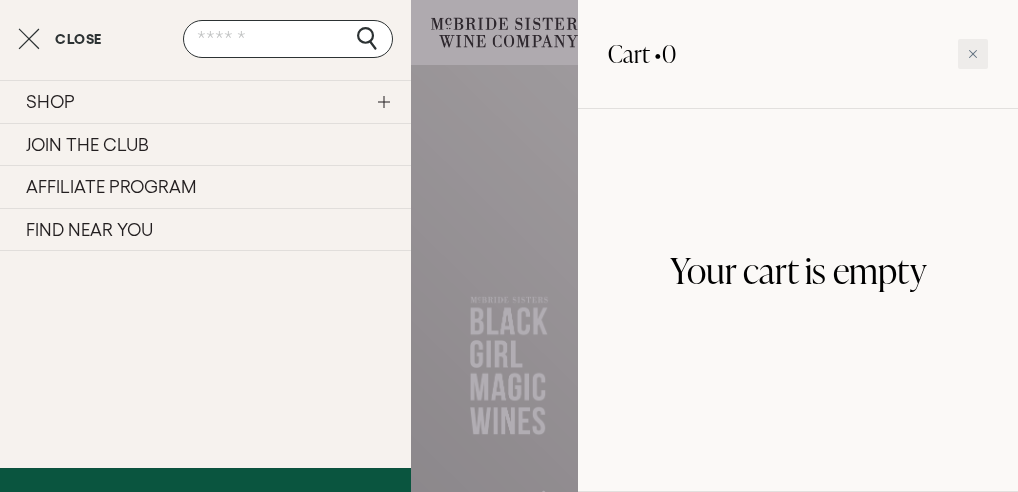 click on "SHOP
Sets
Reds
Whites
Rosé
Sparkling
All Wines
JOIN THE CLUB
AFFILIATE PROGRAM
FIND NEAR YOU" at bounding box center [205, 270] 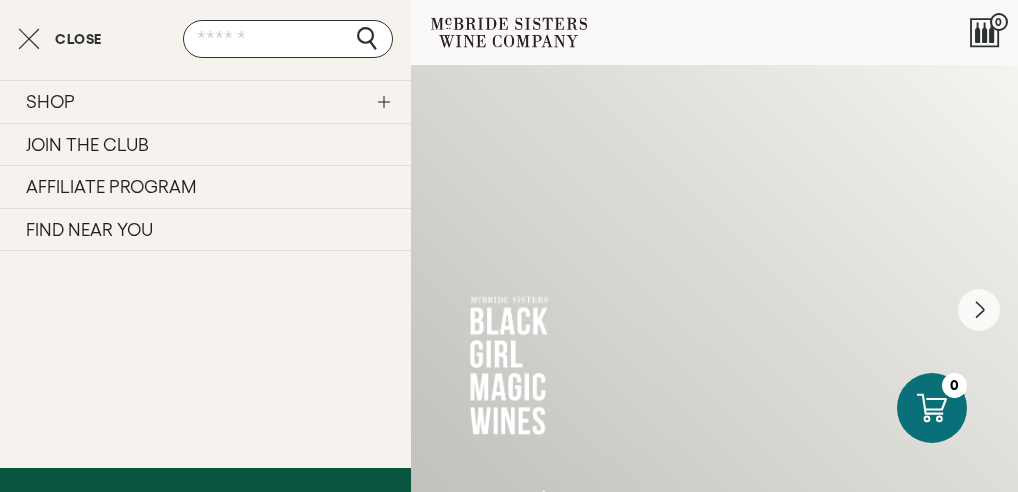 click 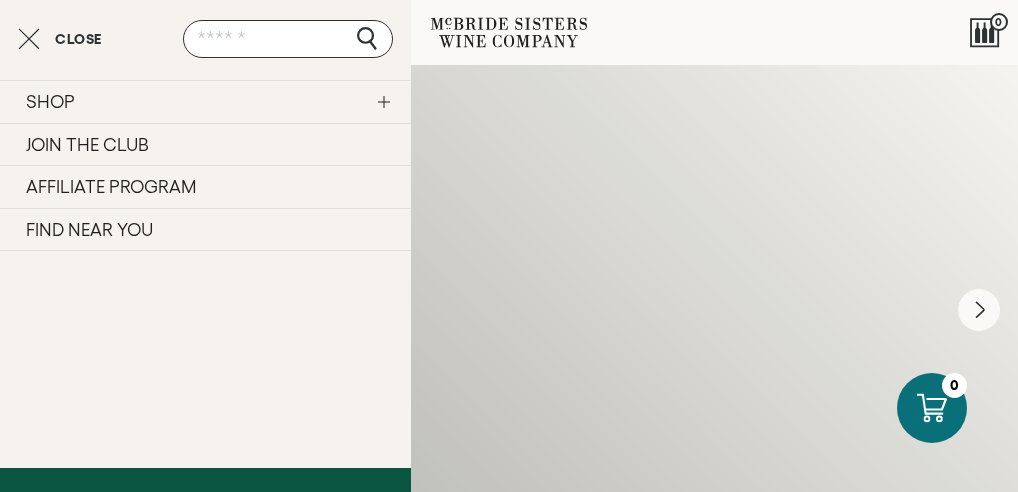 click 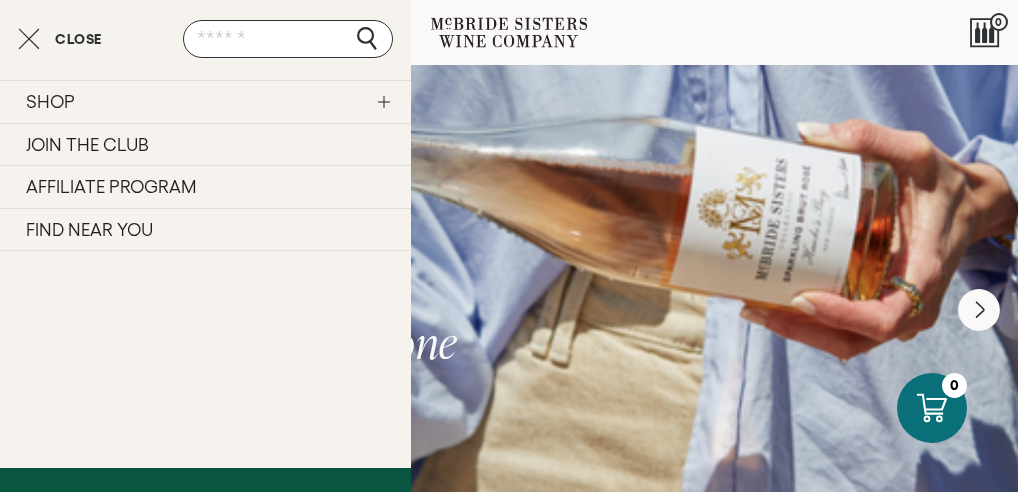click 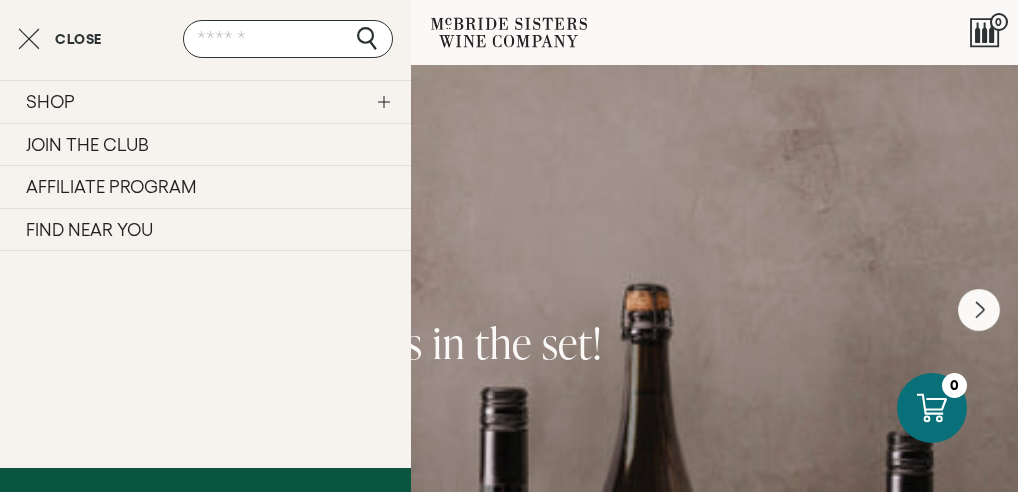 click 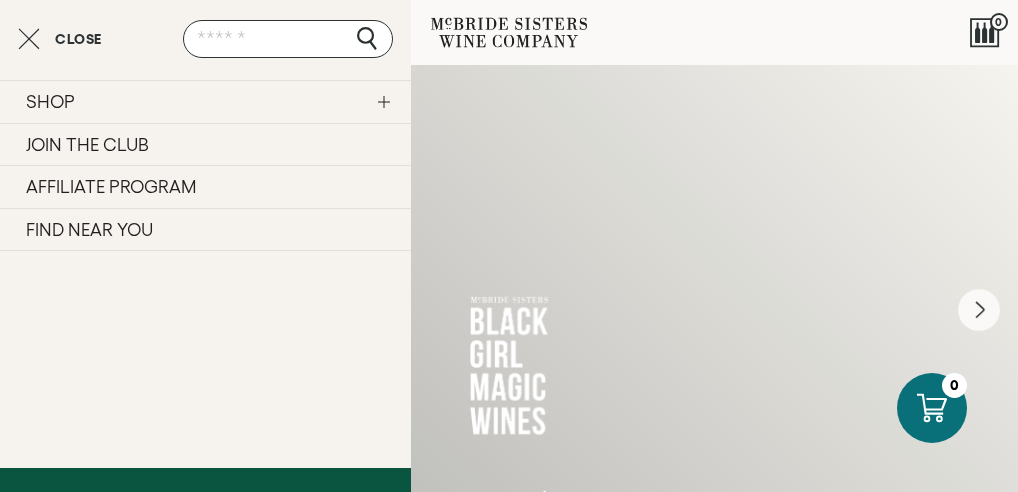 click 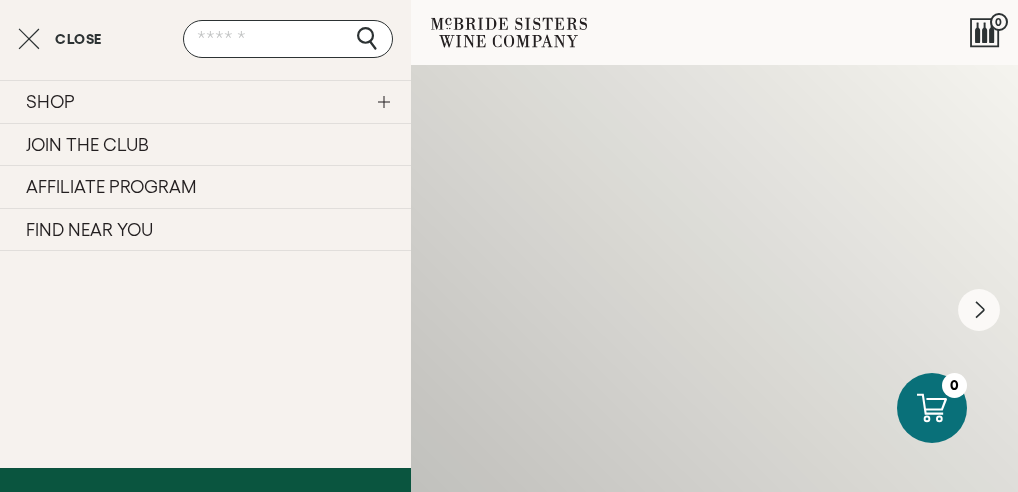 click 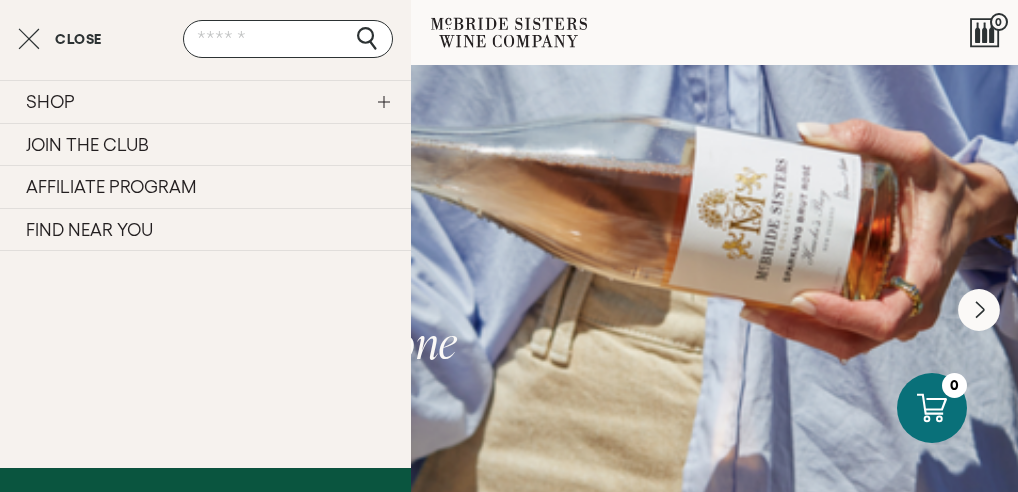 click 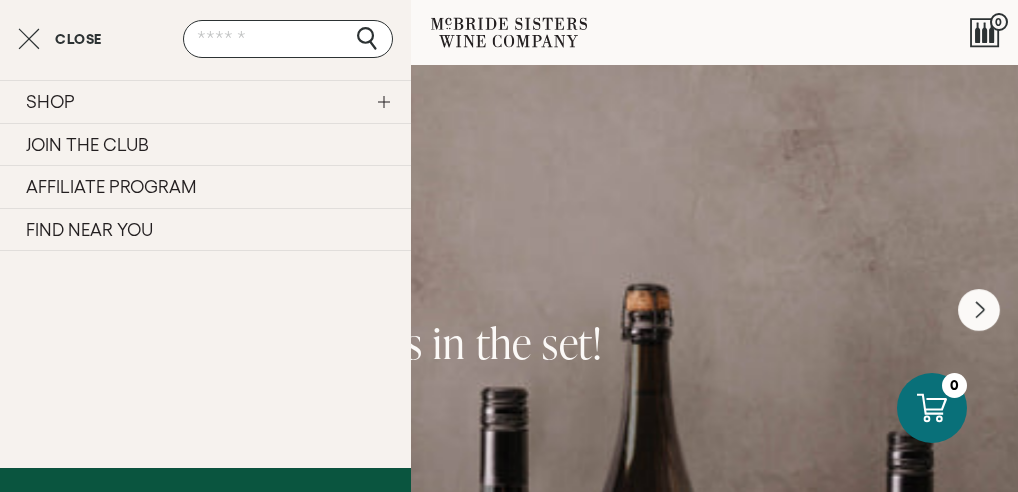 click 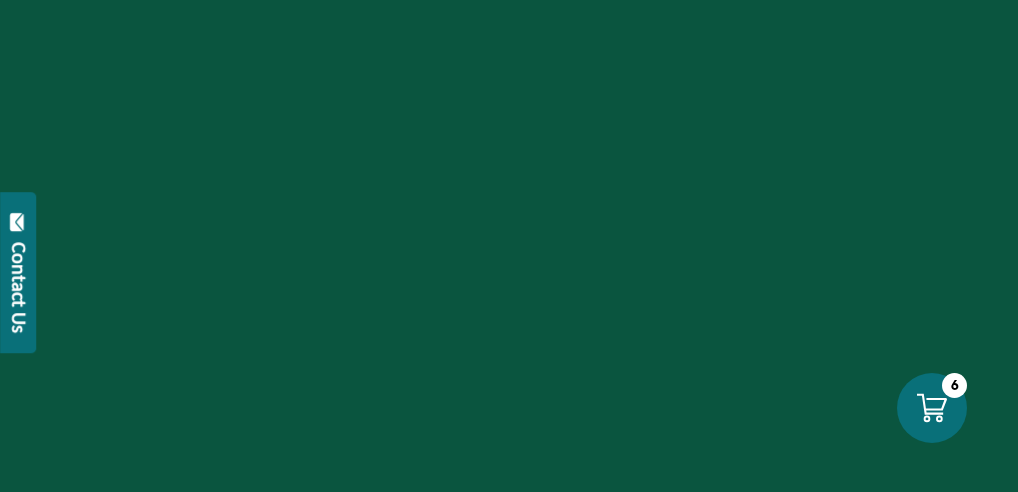 scroll, scrollTop: 0, scrollLeft: 0, axis: both 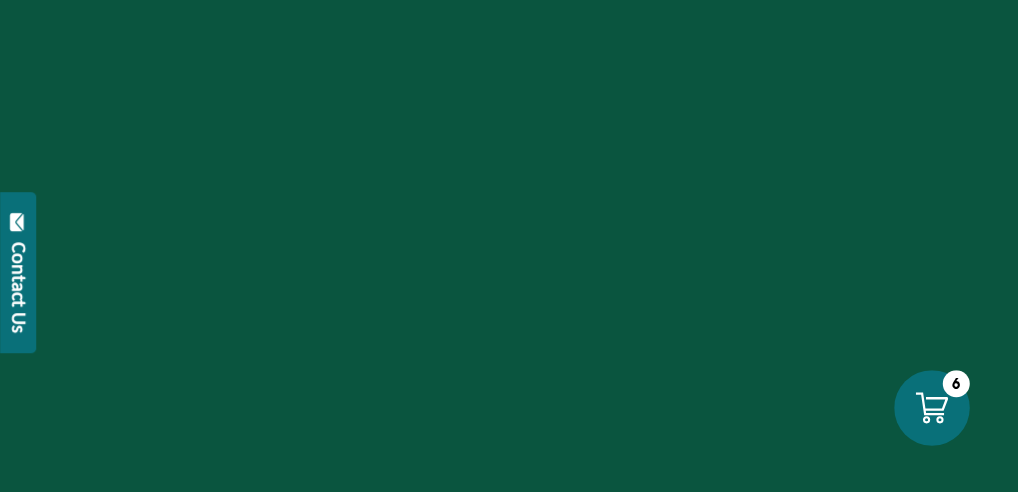 click at bounding box center [932, 408] 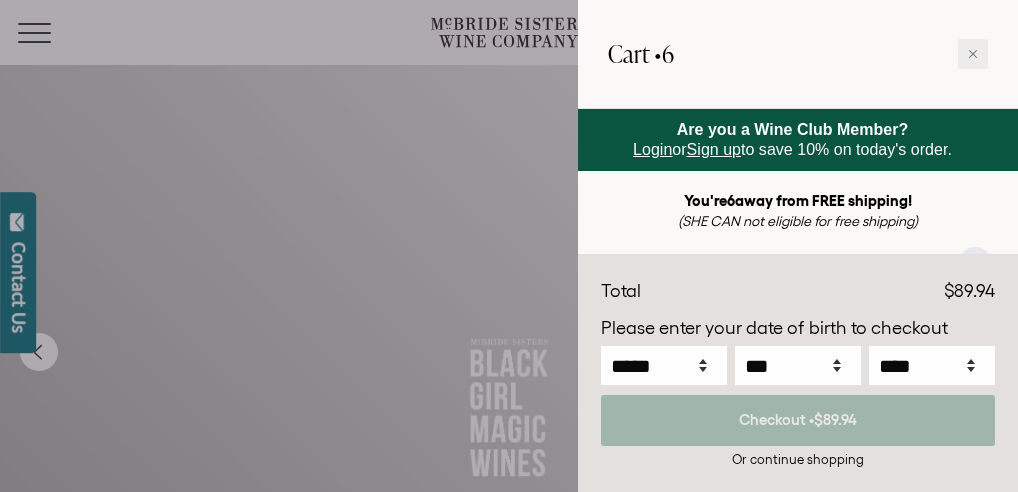 click on "Are you a Wine Club Member?   Login  or  Sign up  to save 10% on today's order." at bounding box center [792, 139] 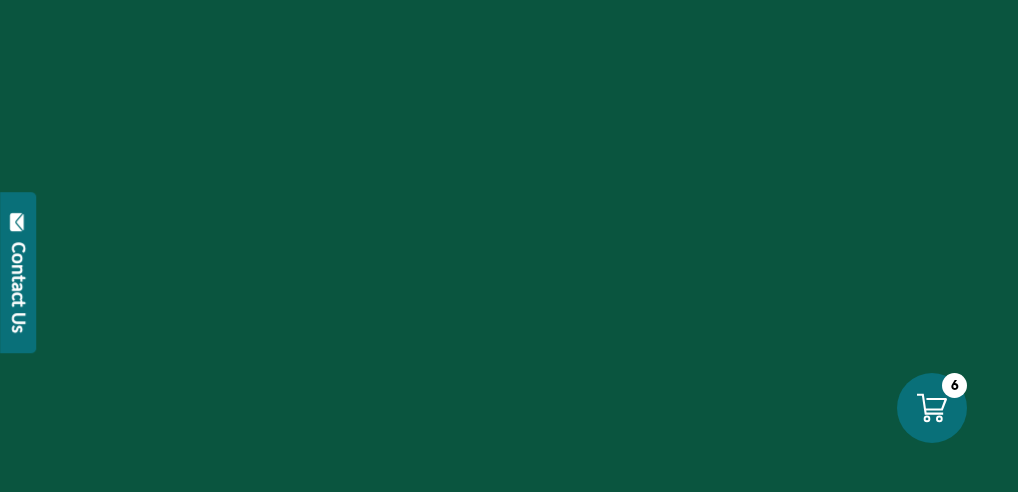scroll, scrollTop: 0, scrollLeft: 0, axis: both 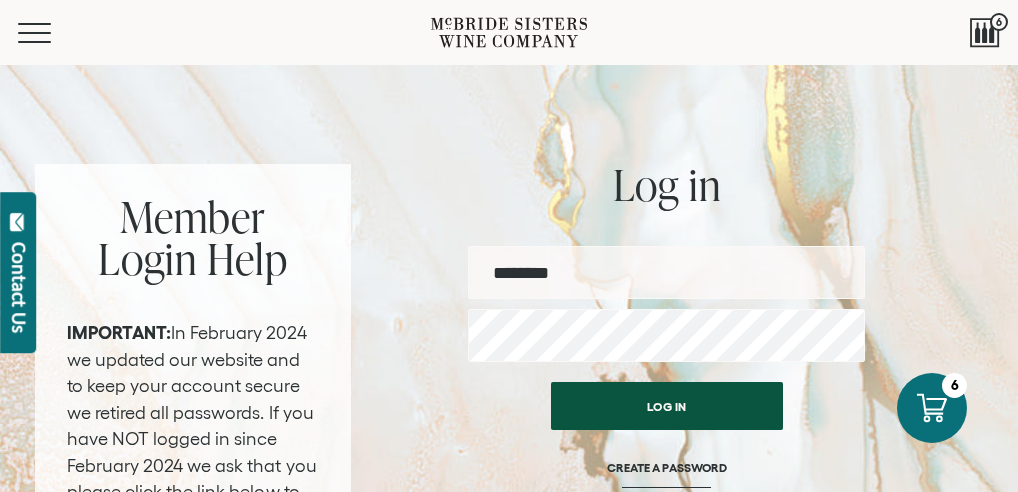 type on "**********" 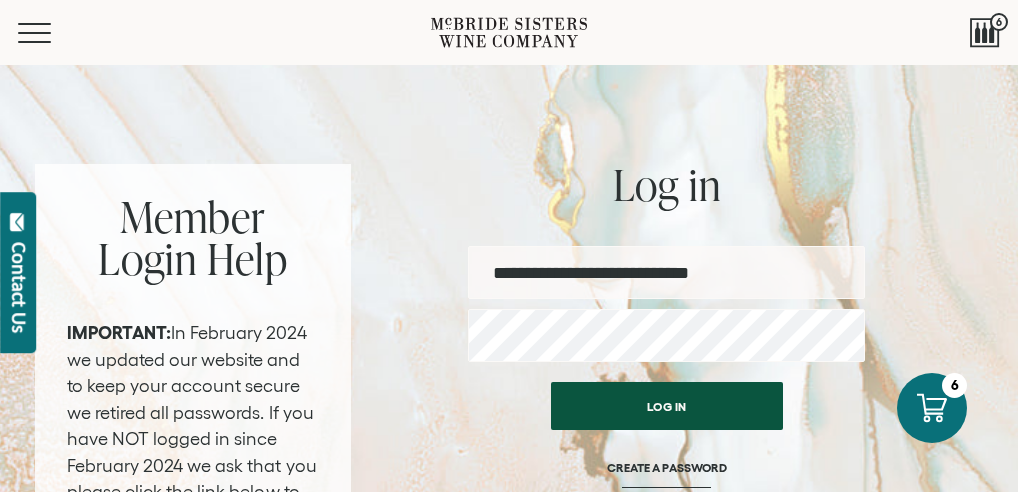 click on "Log in" at bounding box center (667, 406) 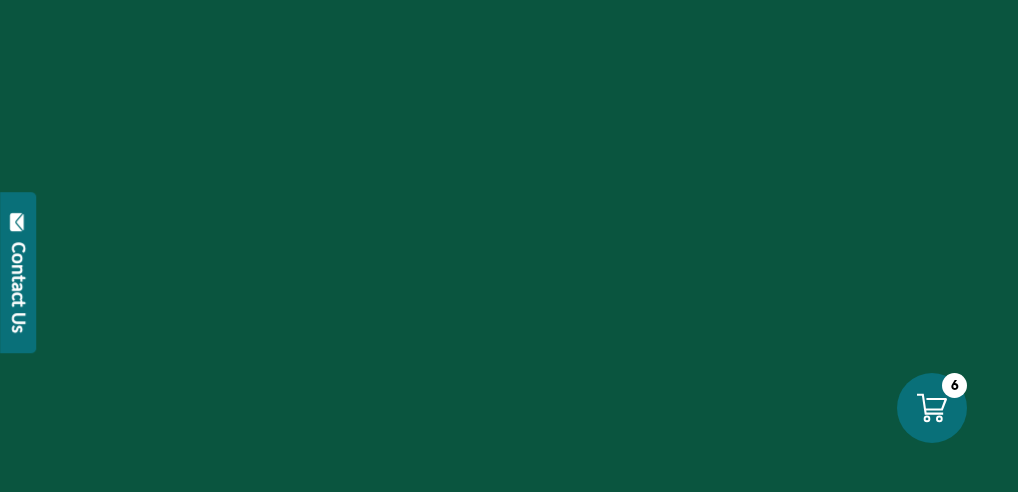 scroll, scrollTop: 0, scrollLeft: 0, axis: both 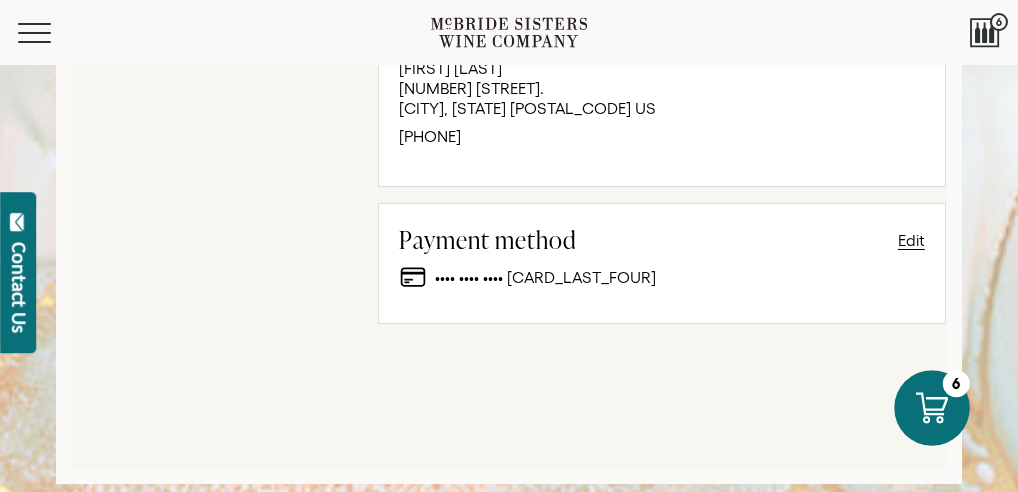 click 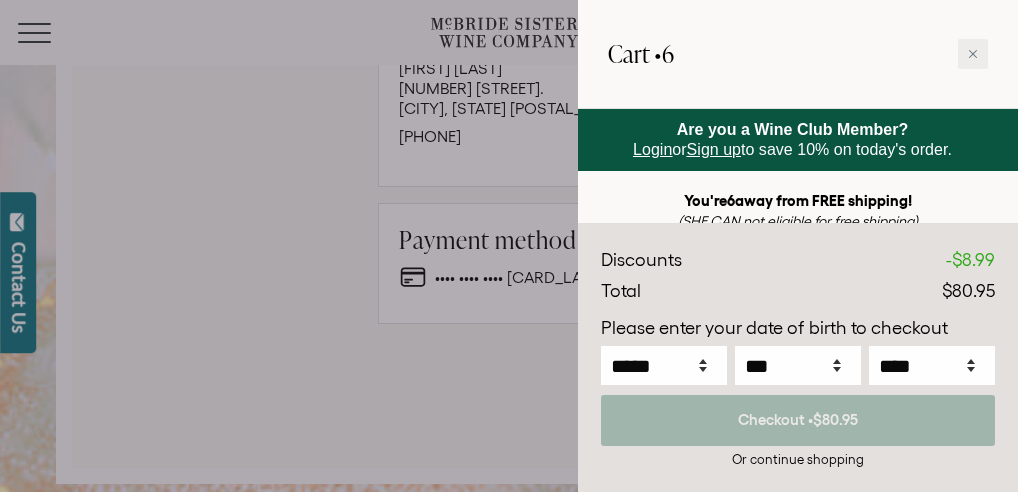 click at bounding box center [509, 246] 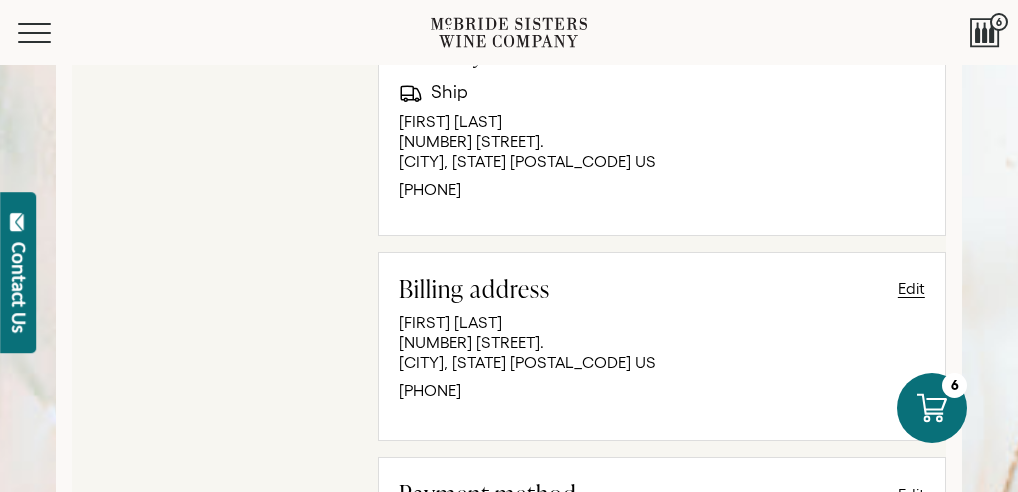scroll, scrollTop: 683, scrollLeft: 0, axis: vertical 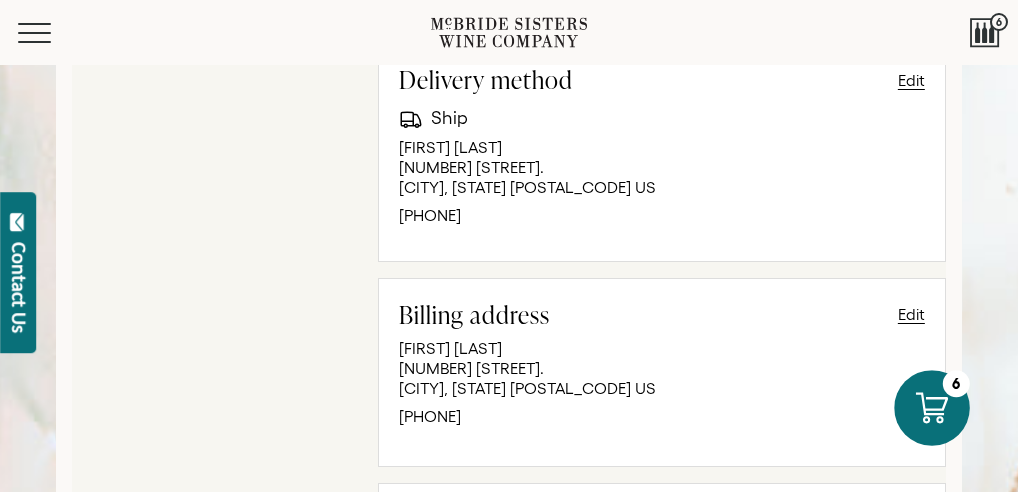 click 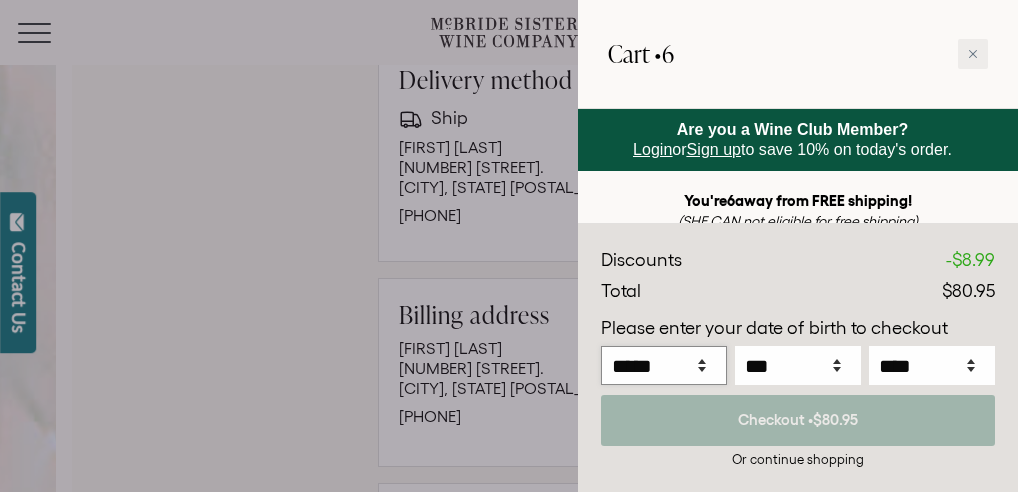 select on "*" 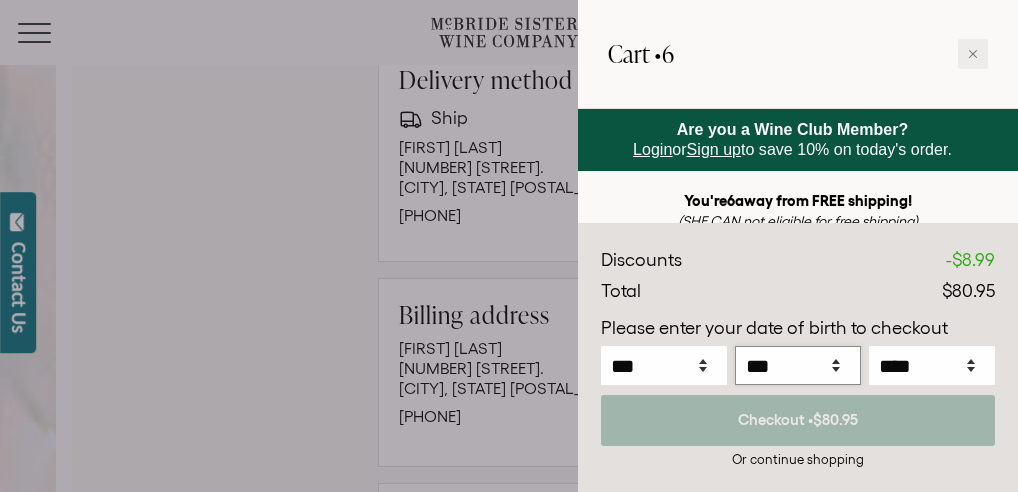 select on "**" 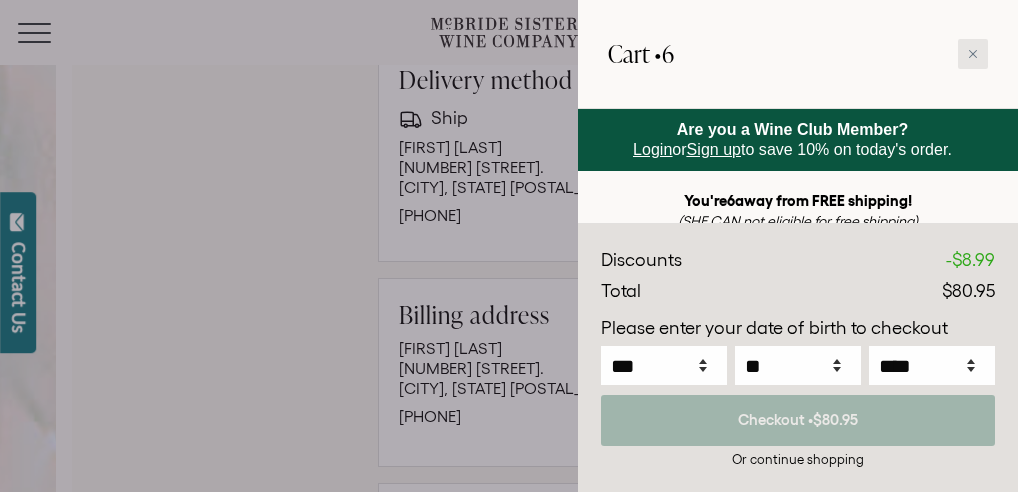 click 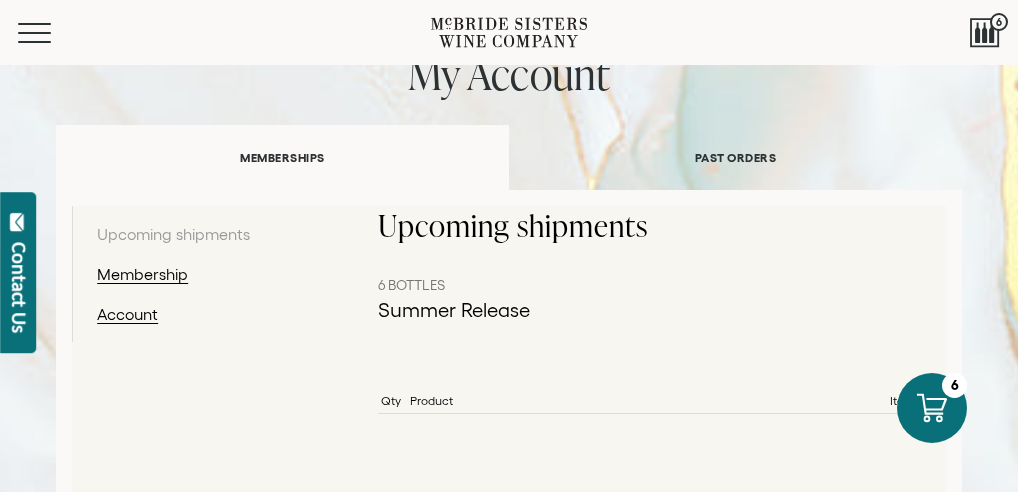 scroll, scrollTop: 0, scrollLeft: 0, axis: both 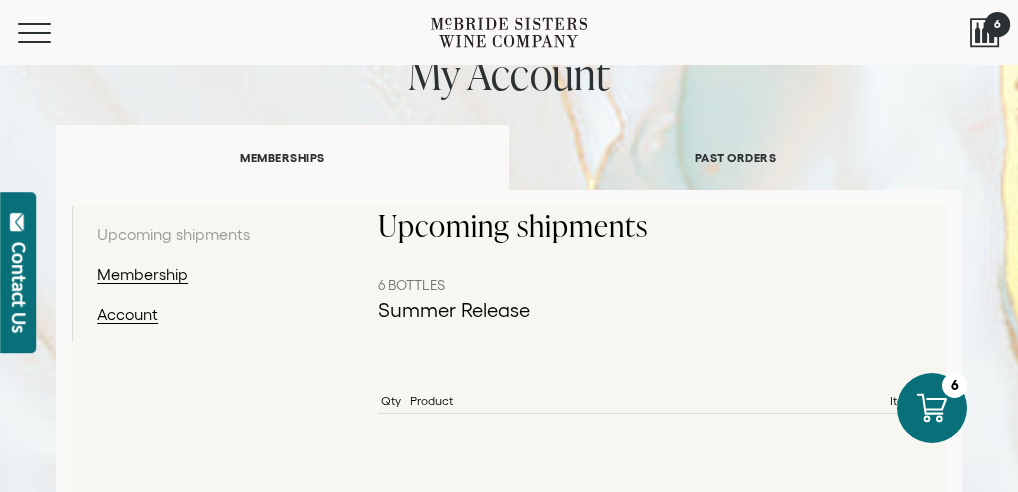 click at bounding box center [985, 33] 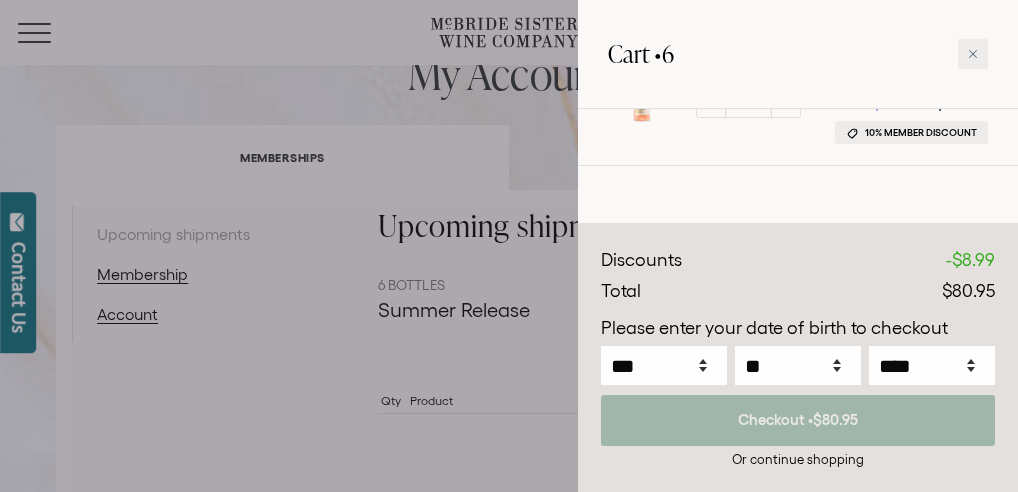scroll, scrollTop: 272, scrollLeft: 0, axis: vertical 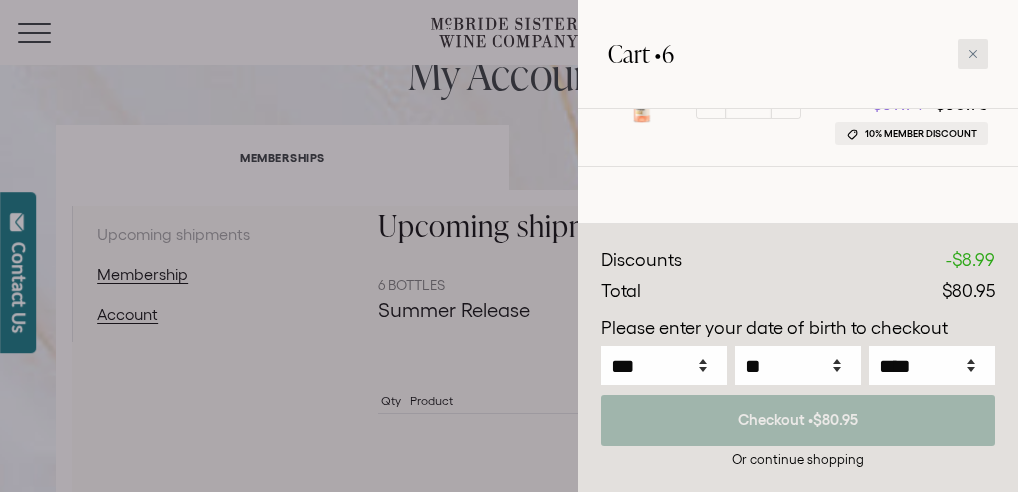 click at bounding box center [973, 54] 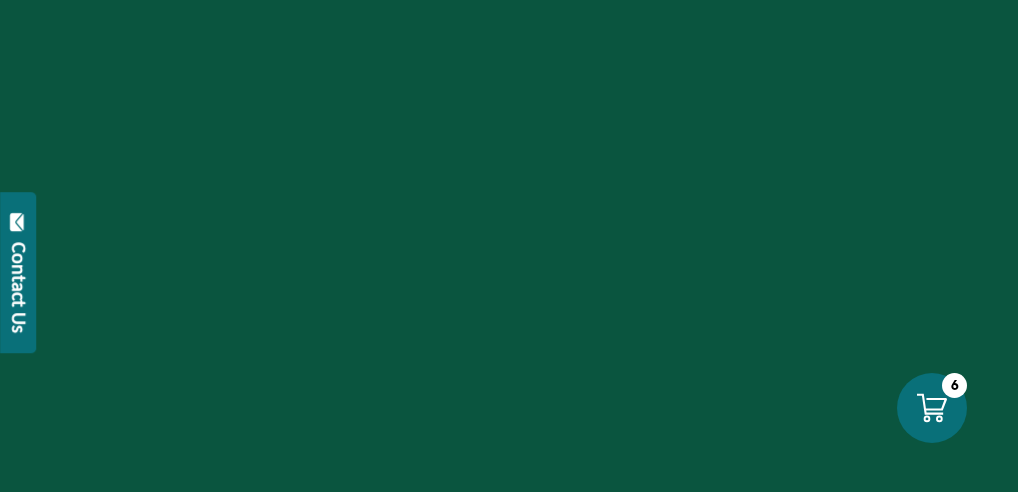 scroll, scrollTop: 0, scrollLeft: 0, axis: both 